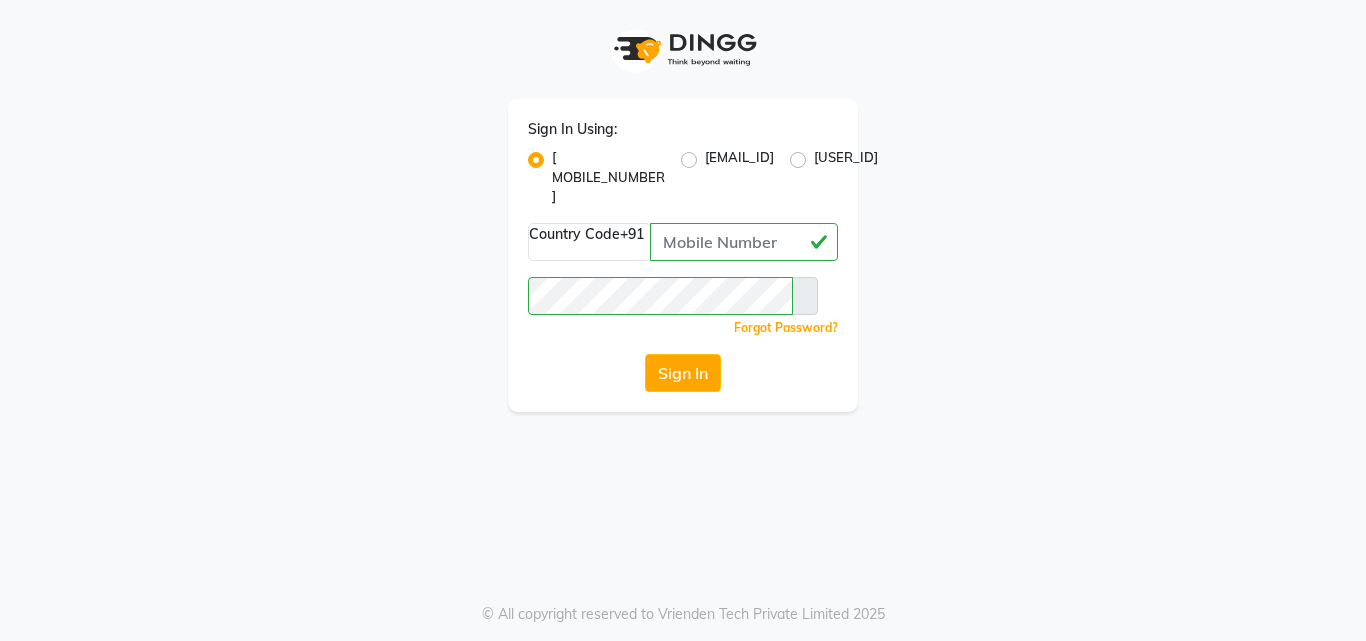 scroll, scrollTop: 0, scrollLeft: 0, axis: both 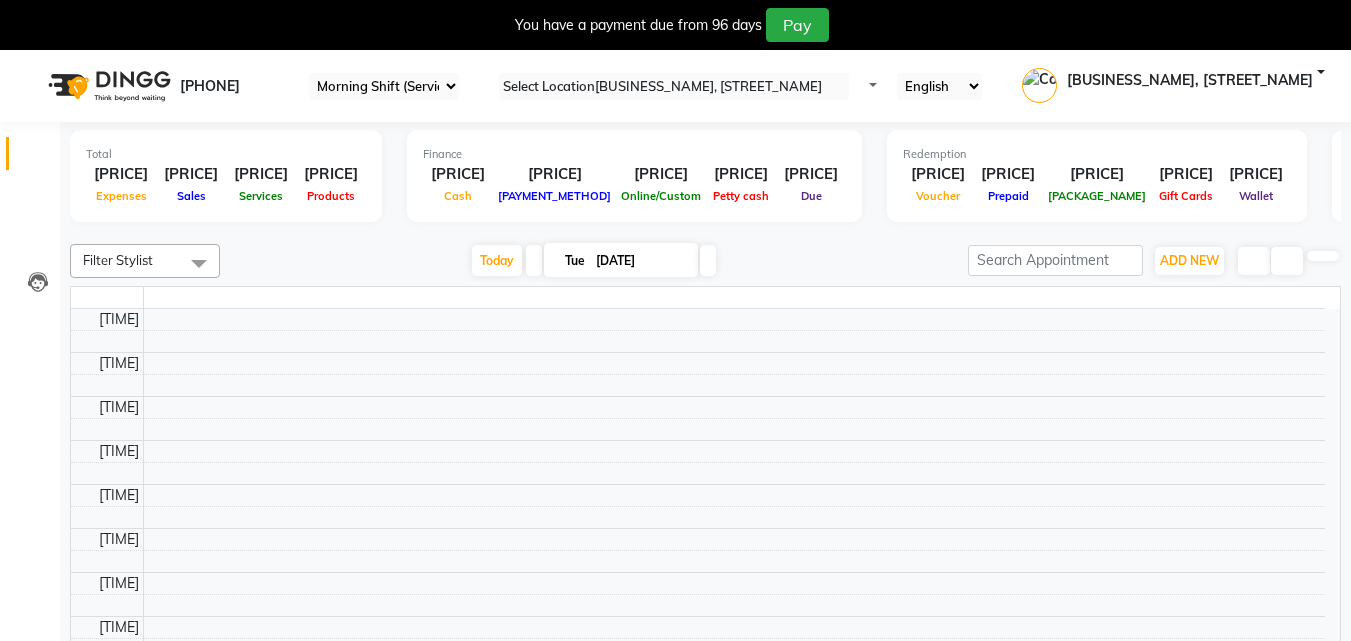 click at bounding box center (1335, 8) 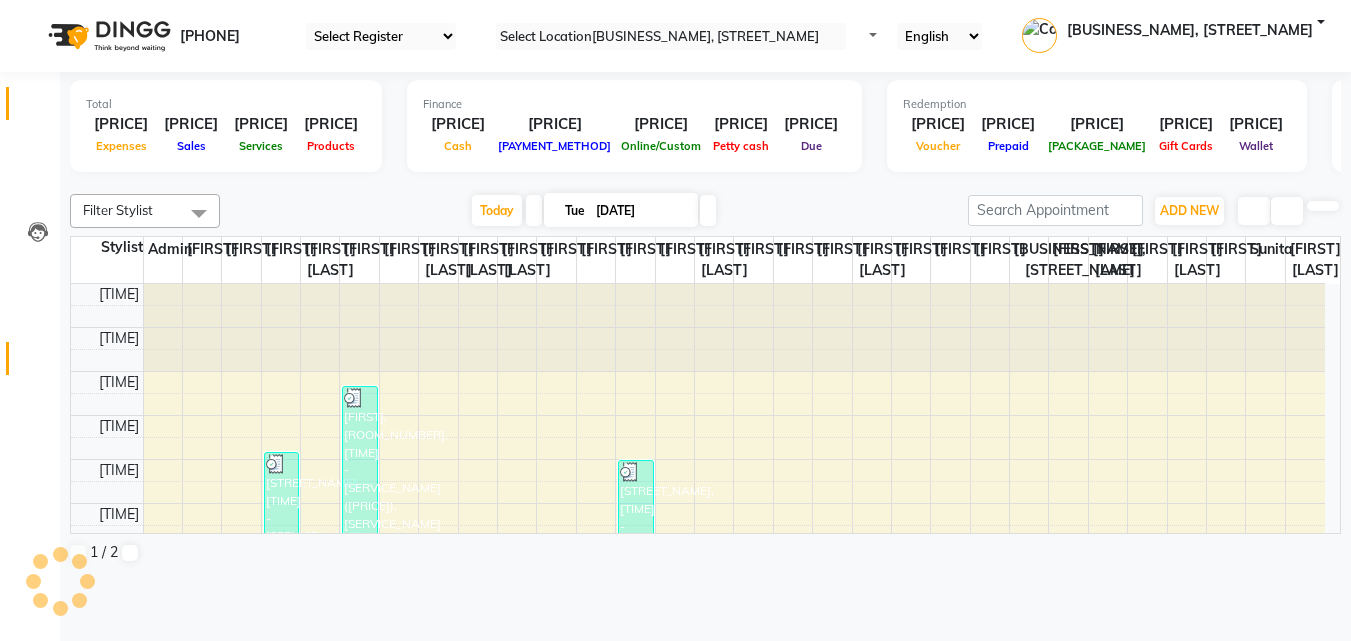 scroll, scrollTop: 0, scrollLeft: 0, axis: both 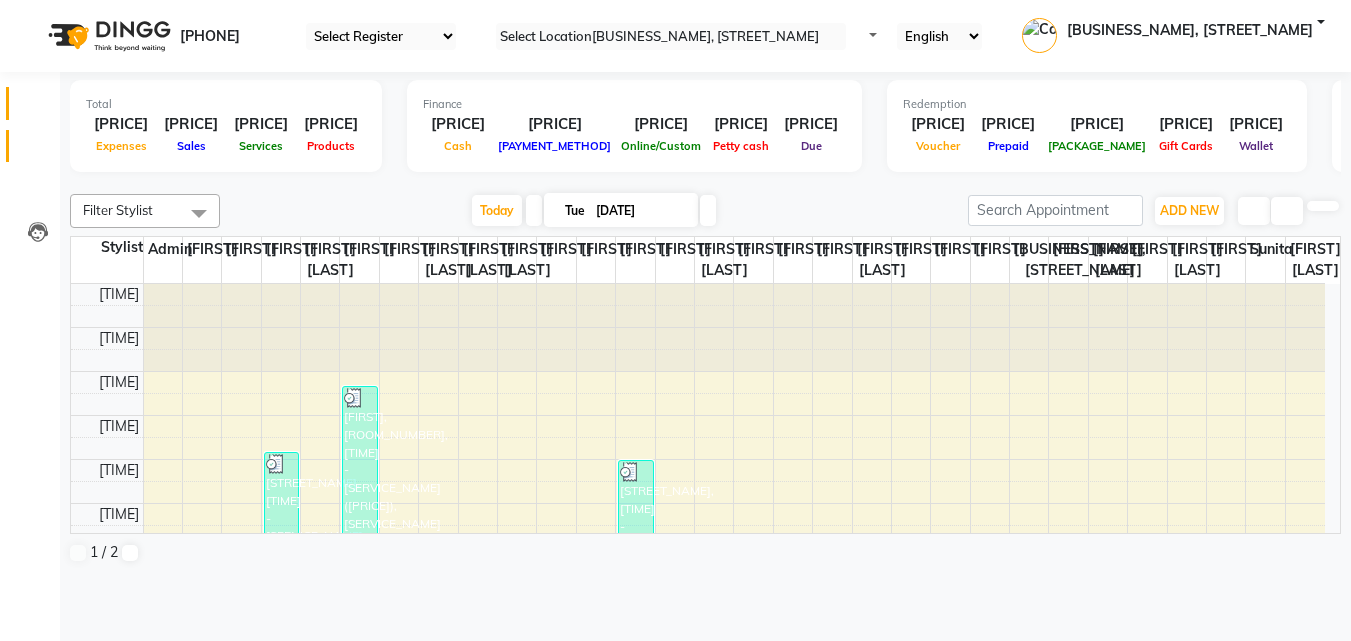 click at bounding box center (38, 151) 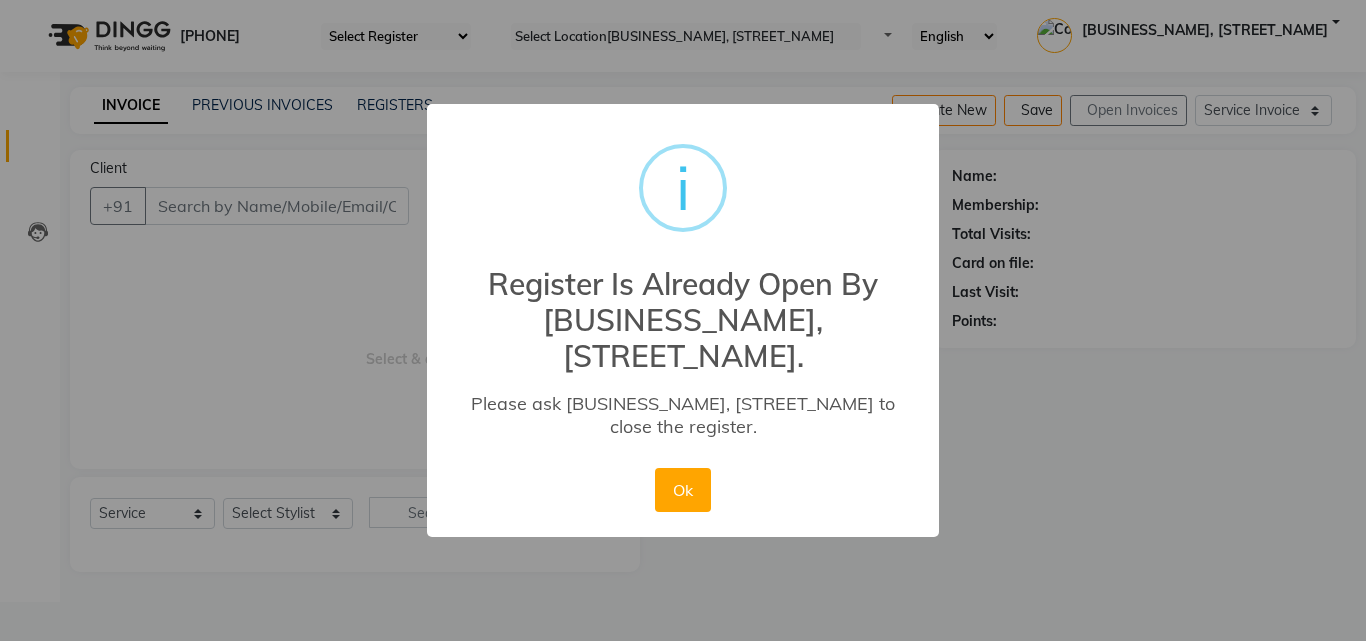 drag, startPoint x: 697, startPoint y: 469, endPoint x: 276, endPoint y: 299, distance: 454.02753 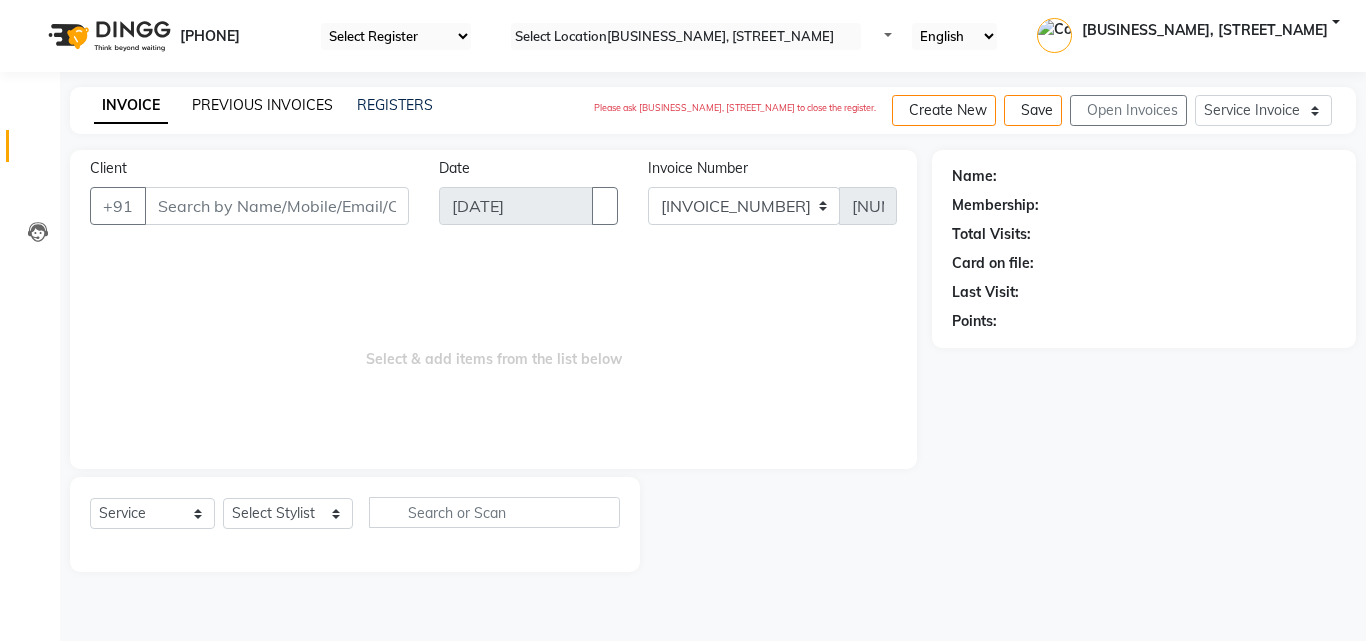 click on "PREVIOUS INVOICES" at bounding box center [262, 105] 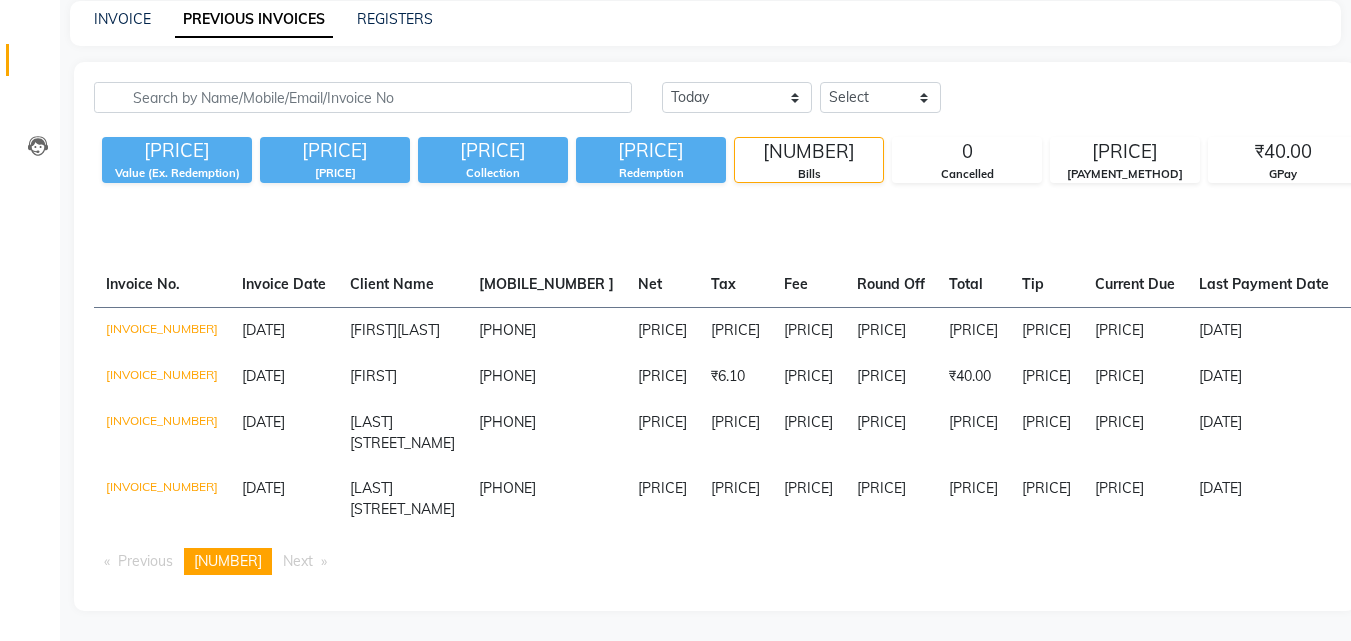 scroll, scrollTop: 129, scrollLeft: 0, axis: vertical 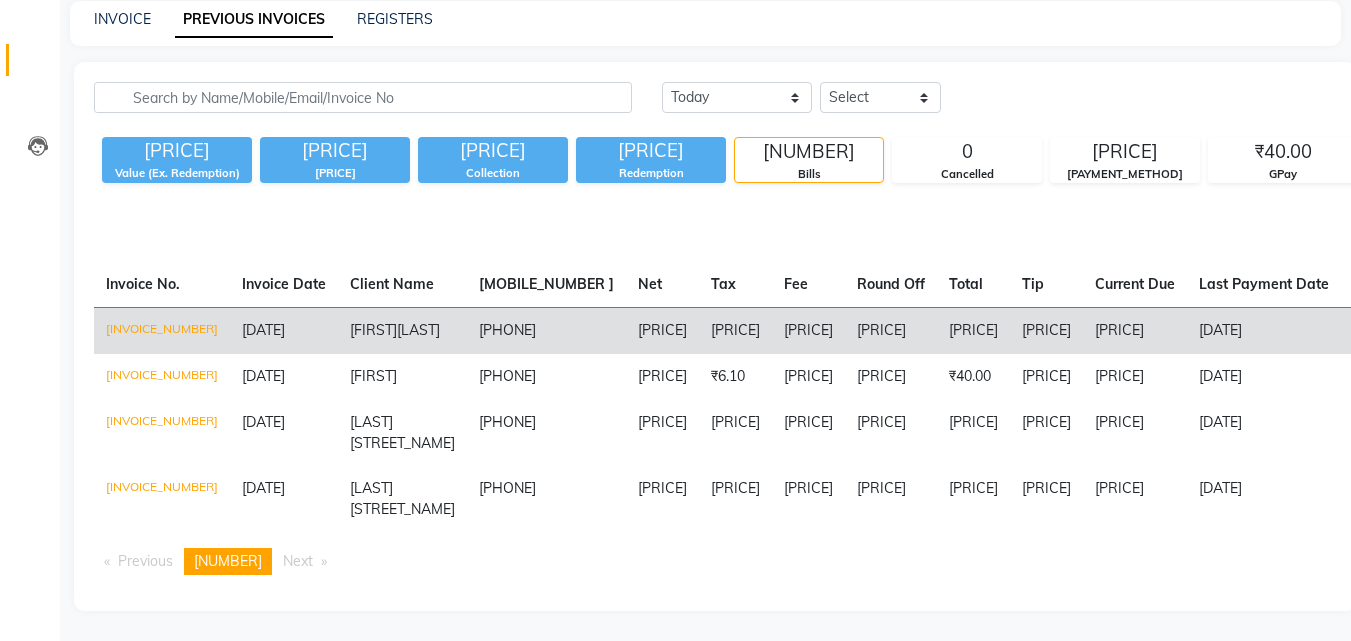 click on "[PRICE]" at bounding box center [735, 330] 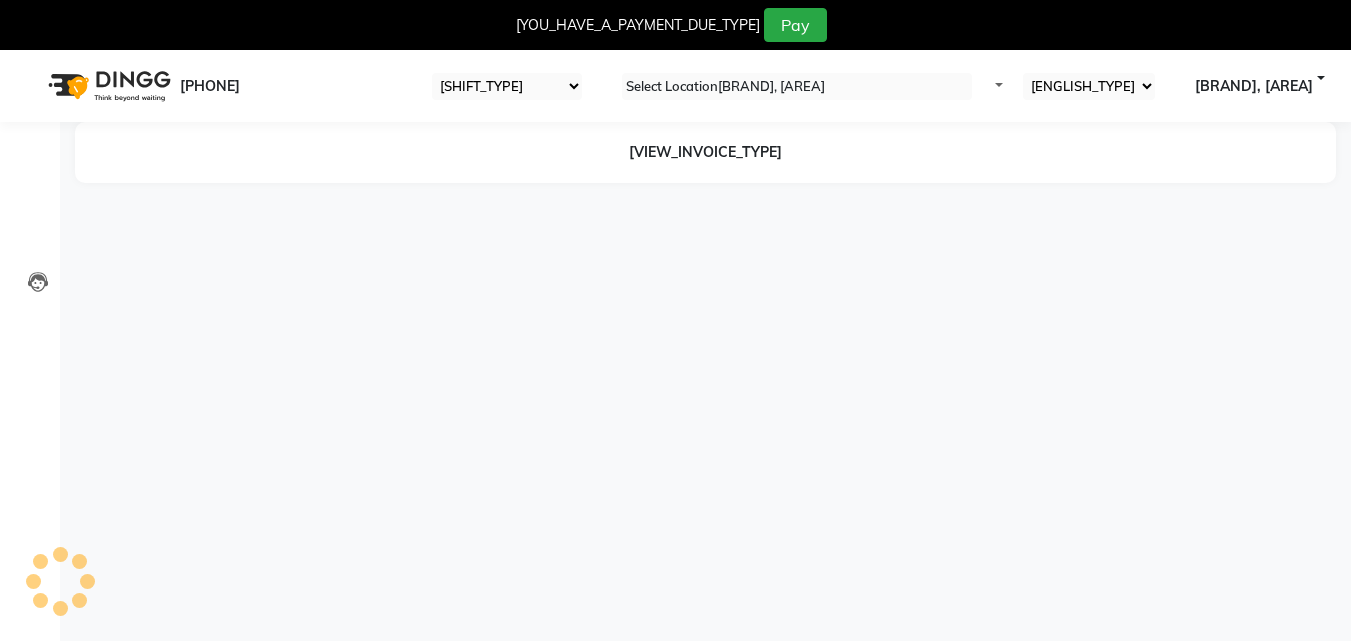 click at bounding box center (1335, 8) 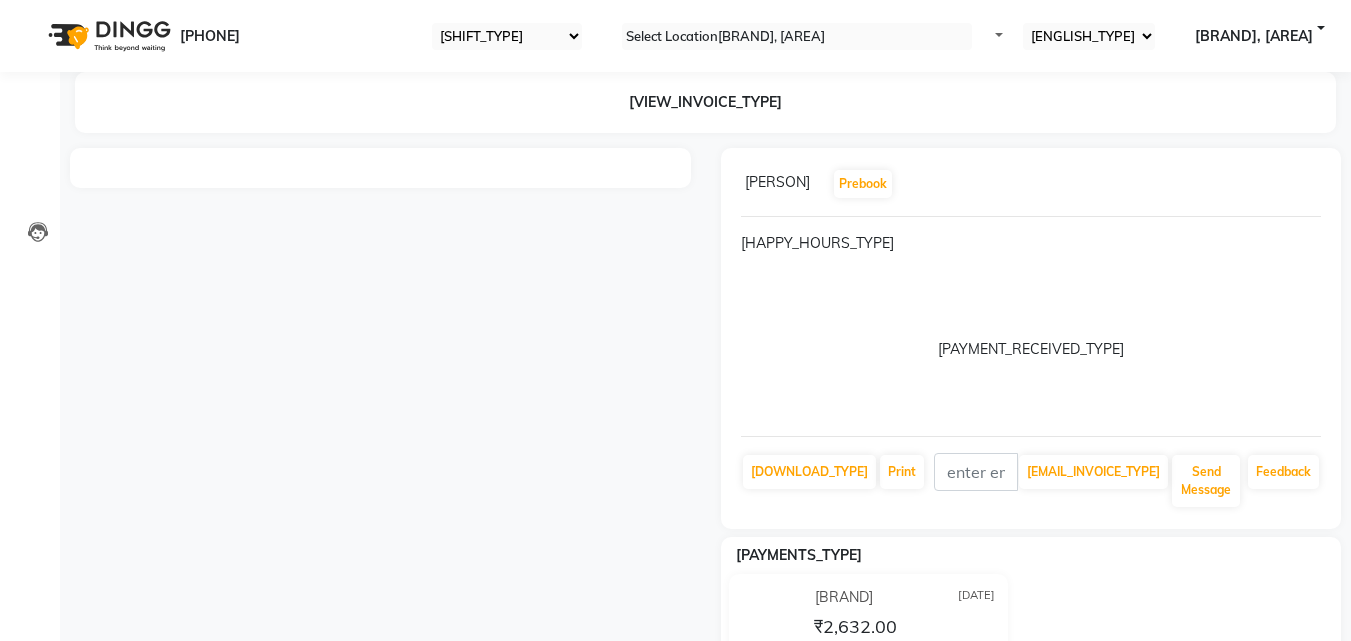 scroll, scrollTop: 0, scrollLeft: 0, axis: both 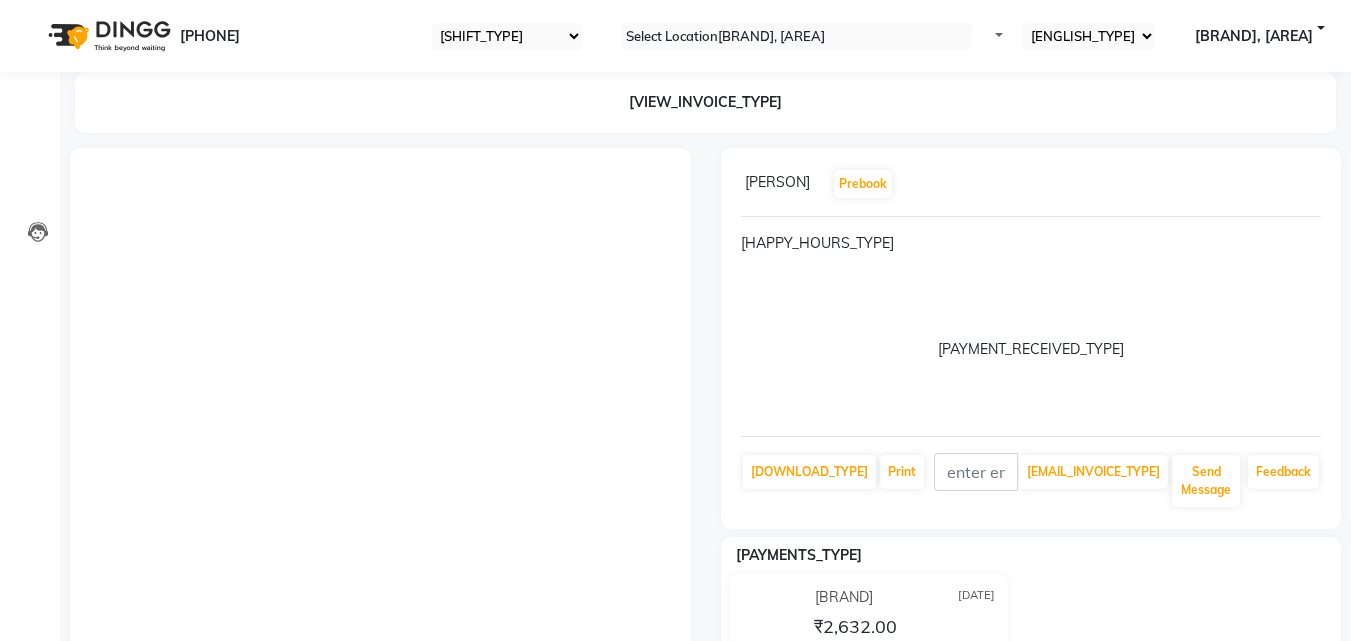 click on "Aditi Chopra  Prebook  Happy hours  Payment Received  Download  Print   Email Invoice   Send Message Feedback" at bounding box center (380, 802) 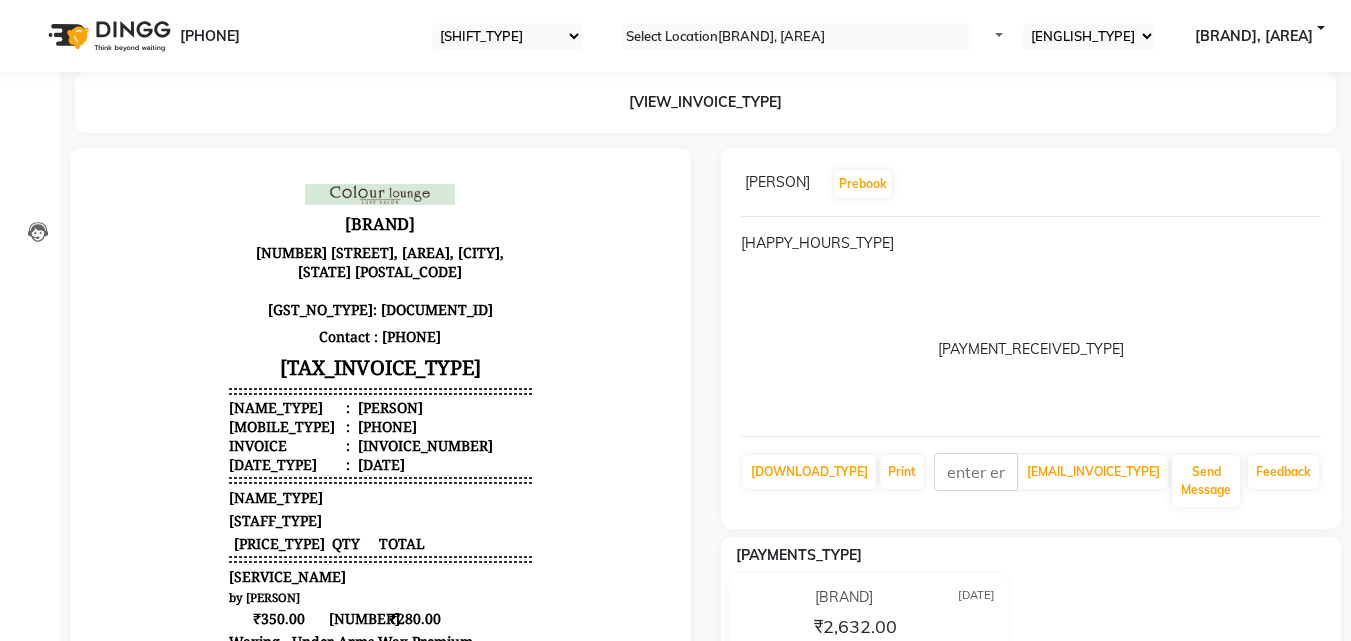scroll, scrollTop: 0, scrollLeft: 0, axis: both 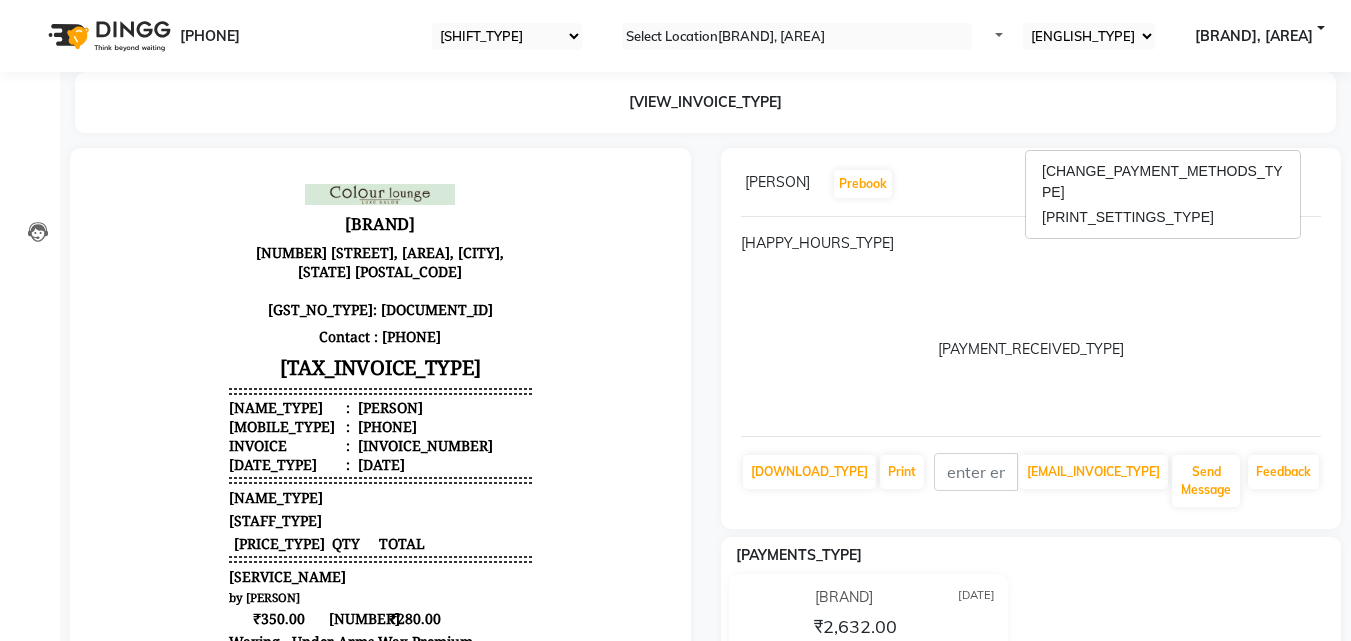 click at bounding box center (1321, 184) 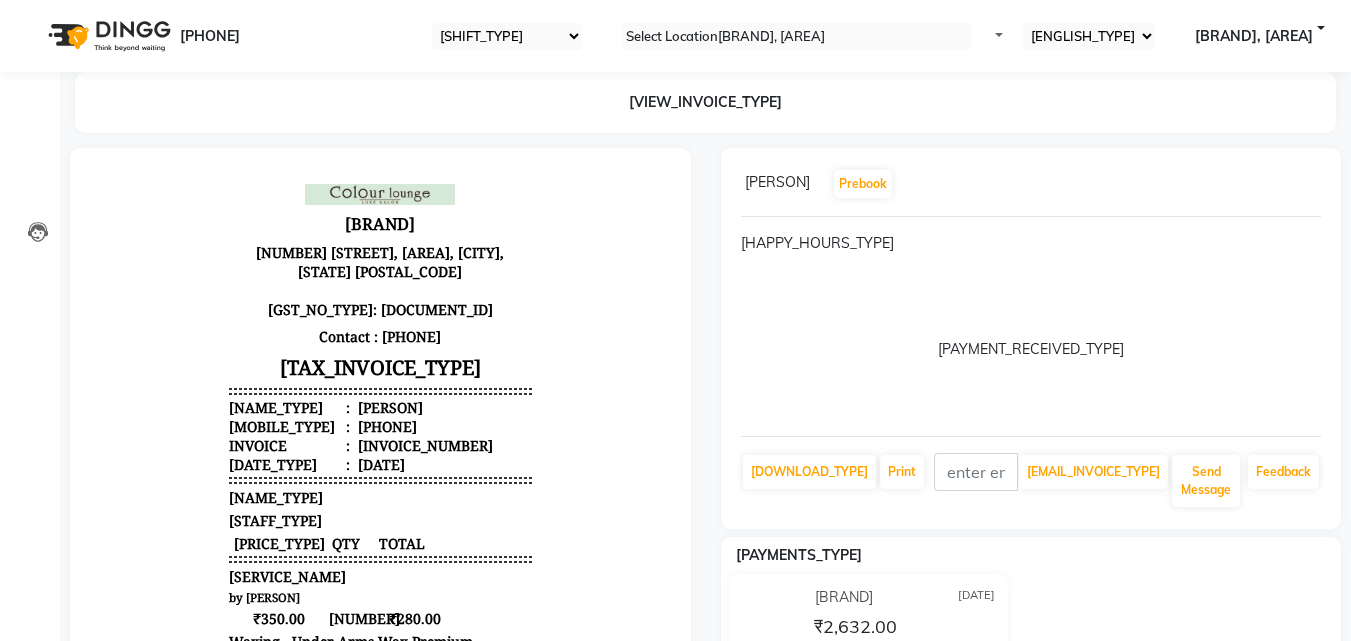 click at bounding box center (1321, 184) 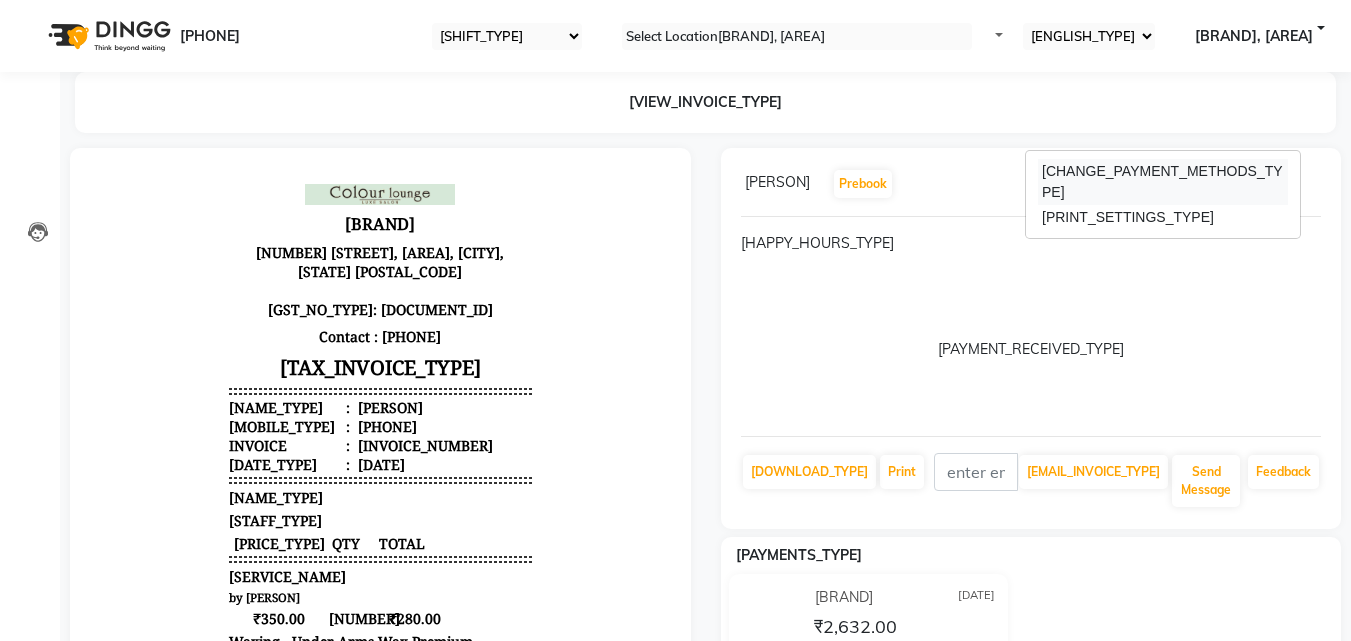 click on "Change Payment Methods" at bounding box center (1163, 182) 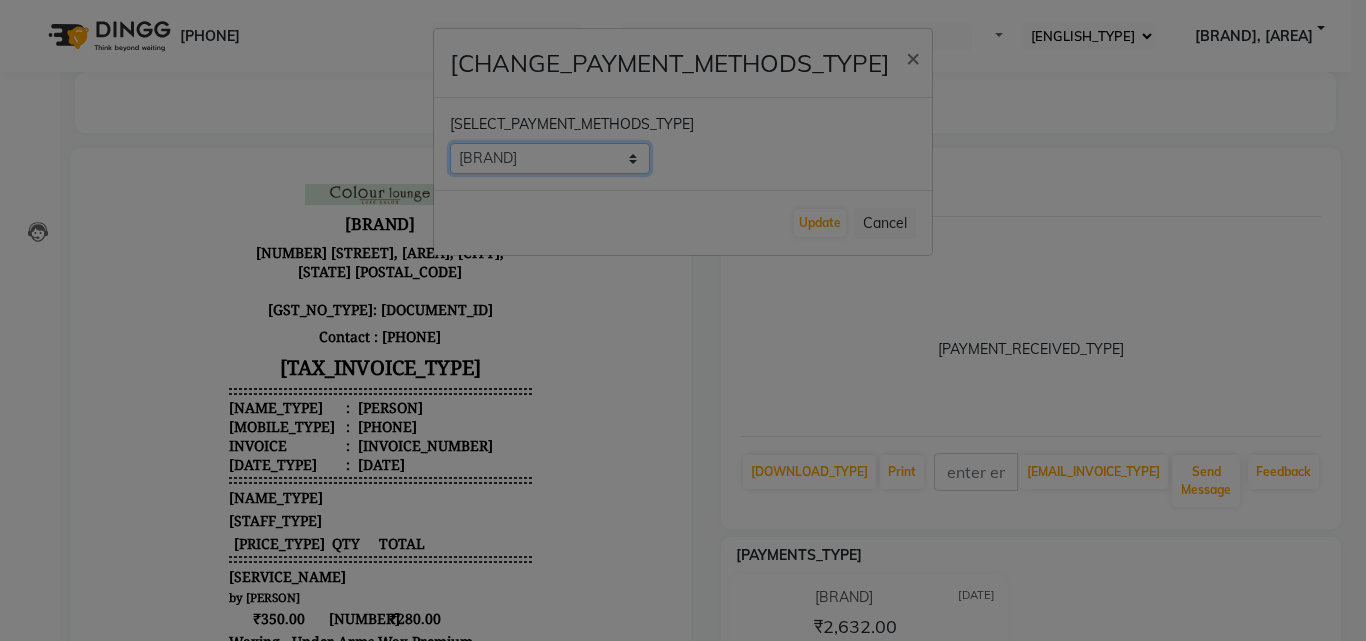 drag, startPoint x: 520, startPoint y: 152, endPoint x: 503, endPoint y: 224, distance: 73.97973 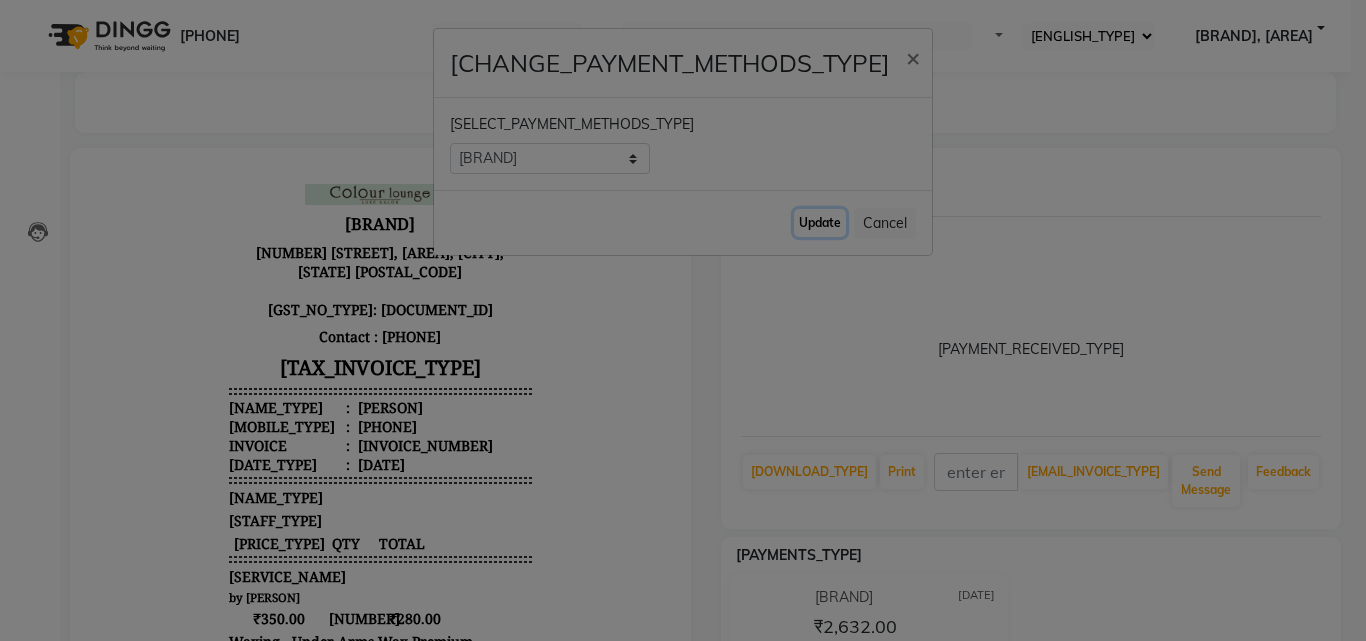 click on "Update" at bounding box center [820, 223] 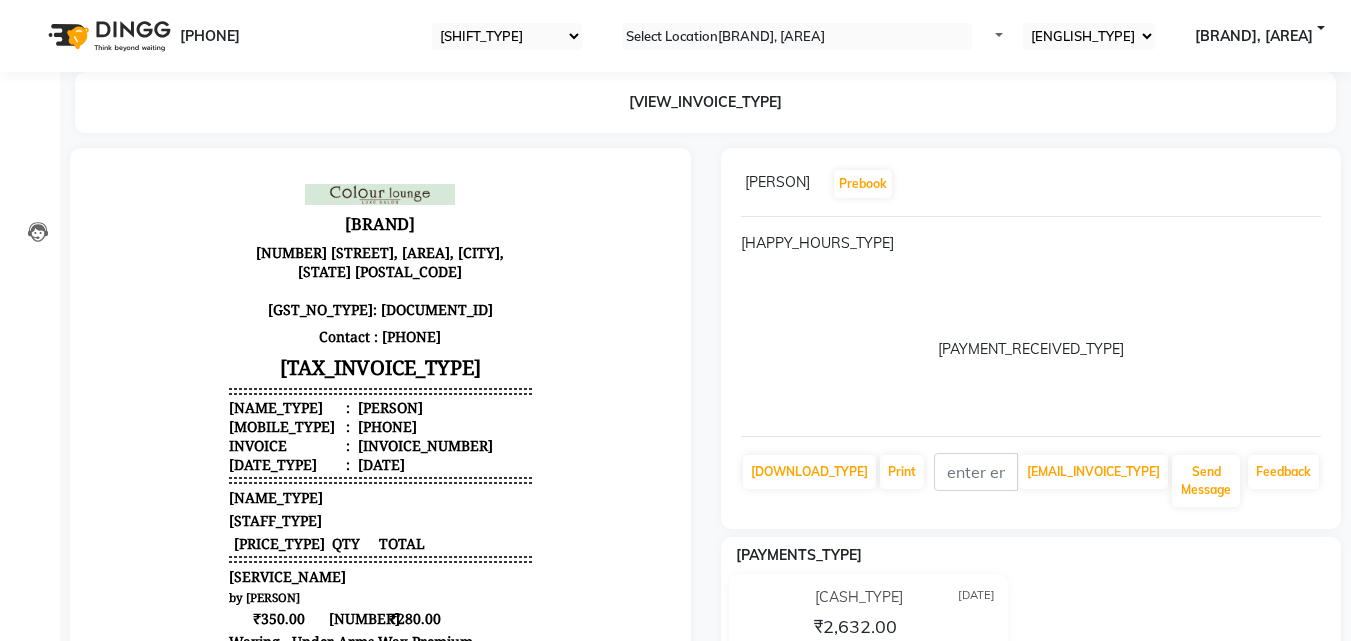 drag, startPoint x: 1293, startPoint y: 37, endPoint x: 1240, endPoint y: 116, distance: 95.131485 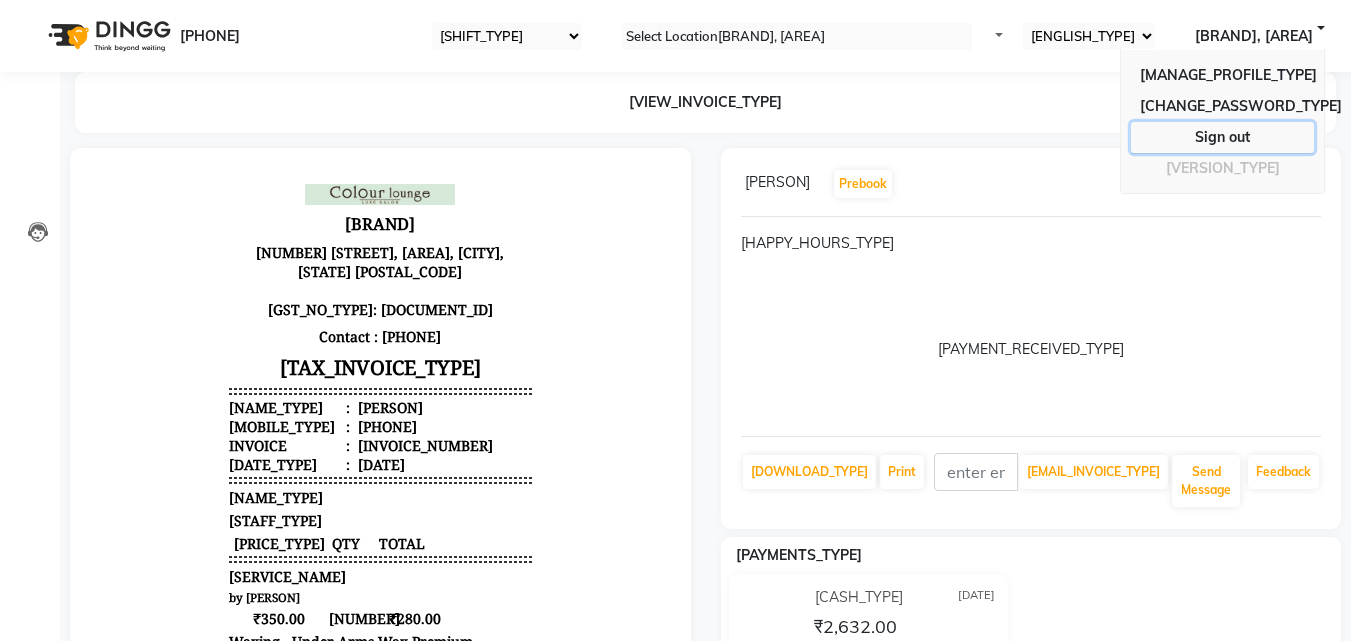 click on "Sign out" at bounding box center [1222, 106] 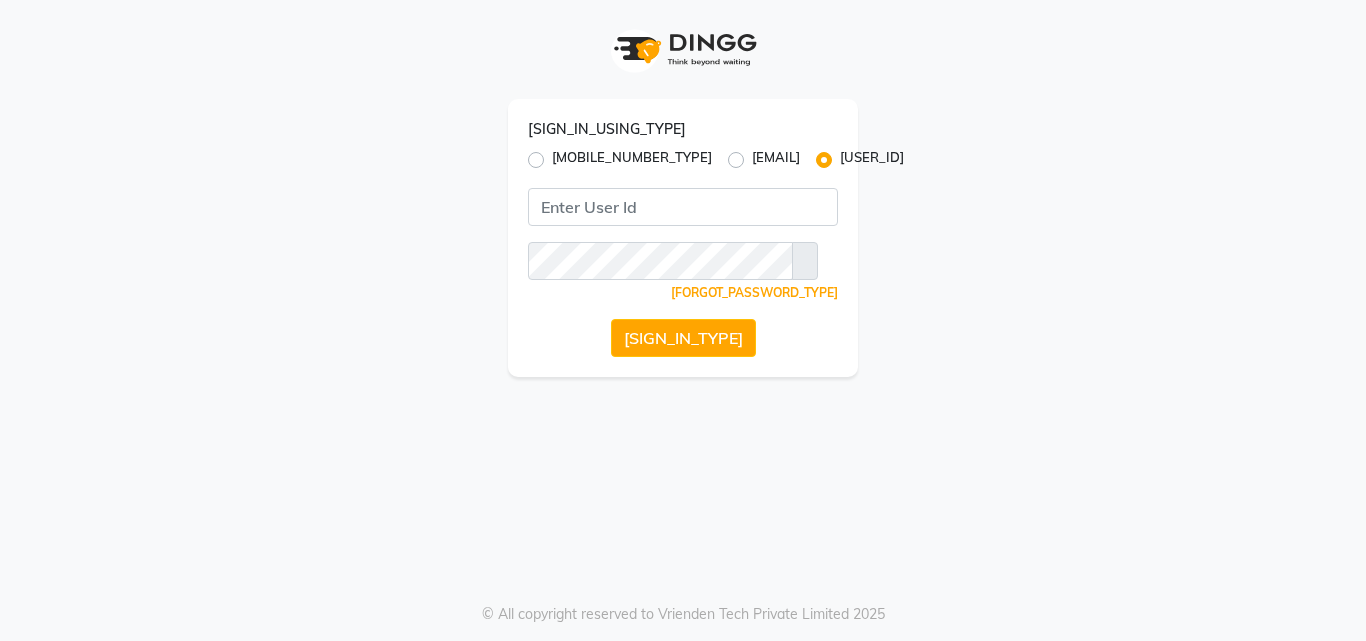 drag, startPoint x: 543, startPoint y: 156, endPoint x: 606, endPoint y: 197, distance: 75.16648 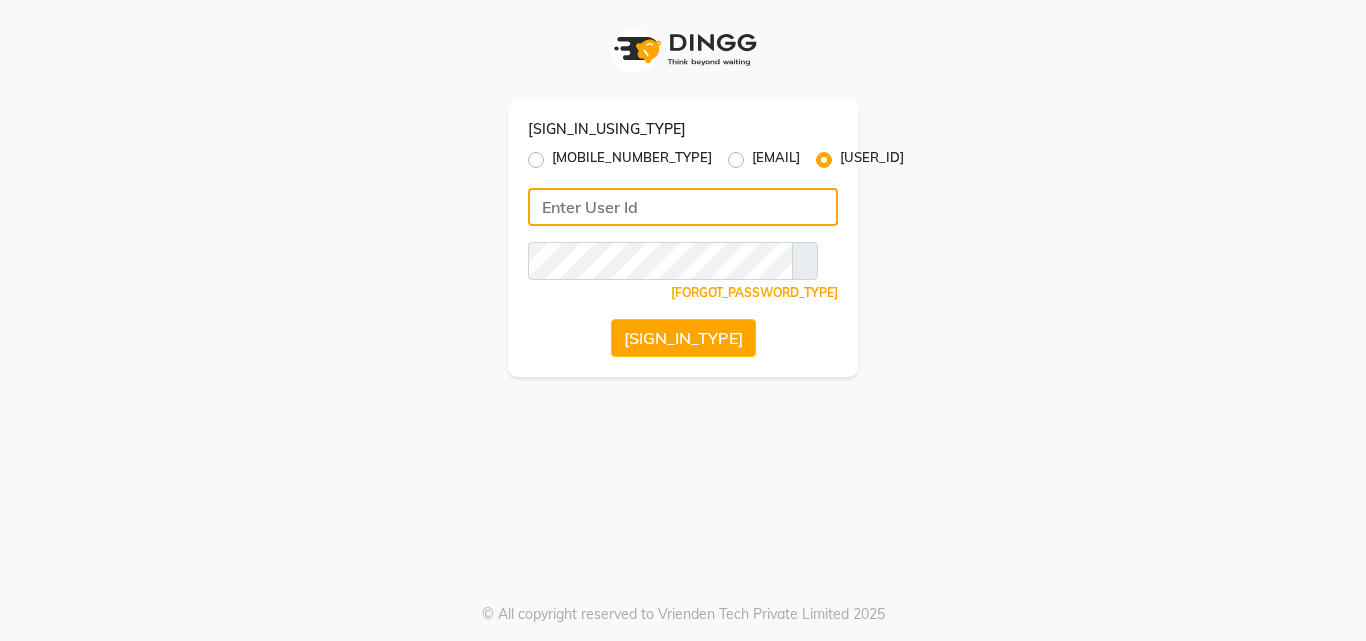 click at bounding box center [683, 207] 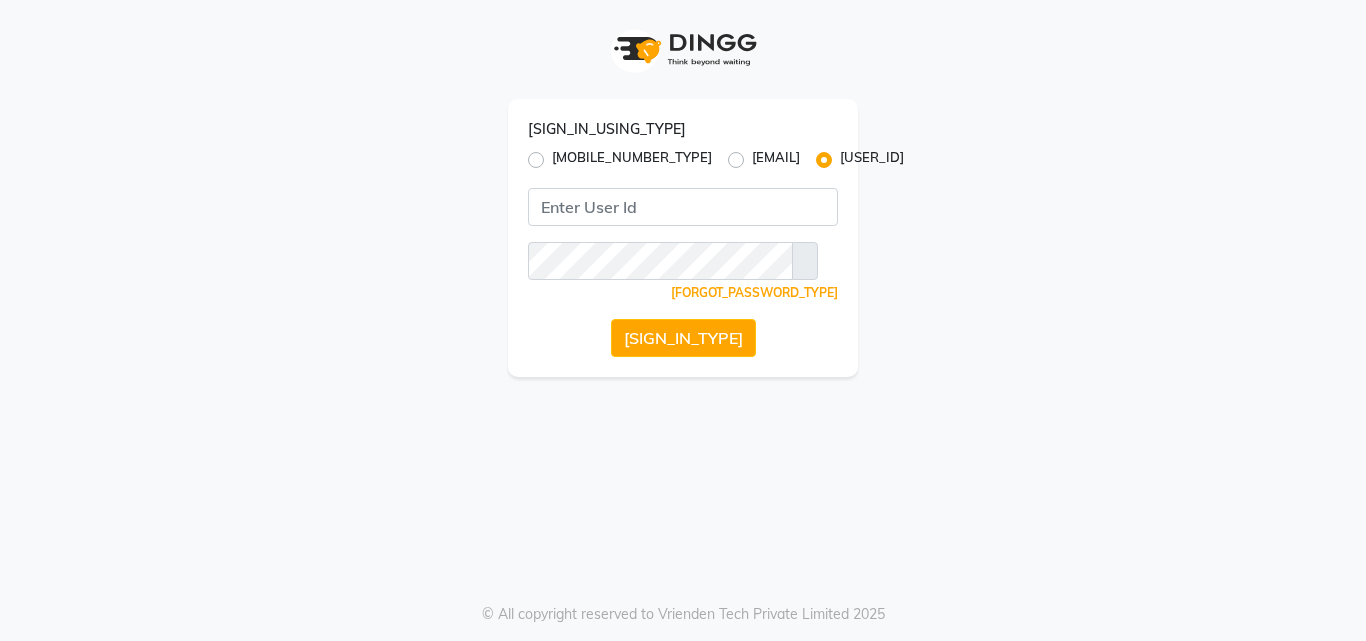 drag, startPoint x: 538, startPoint y: 159, endPoint x: 596, endPoint y: 222, distance: 85.632935 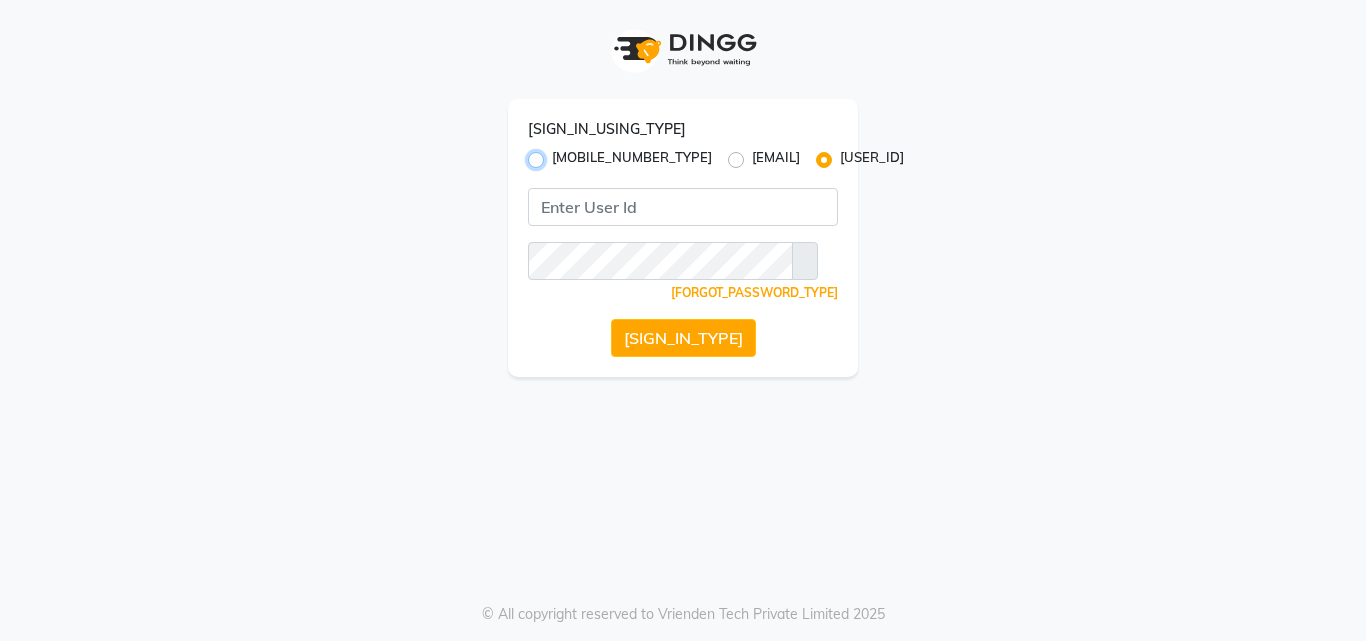click on "[ MOBILE_NUMBER ]" at bounding box center [558, 154] 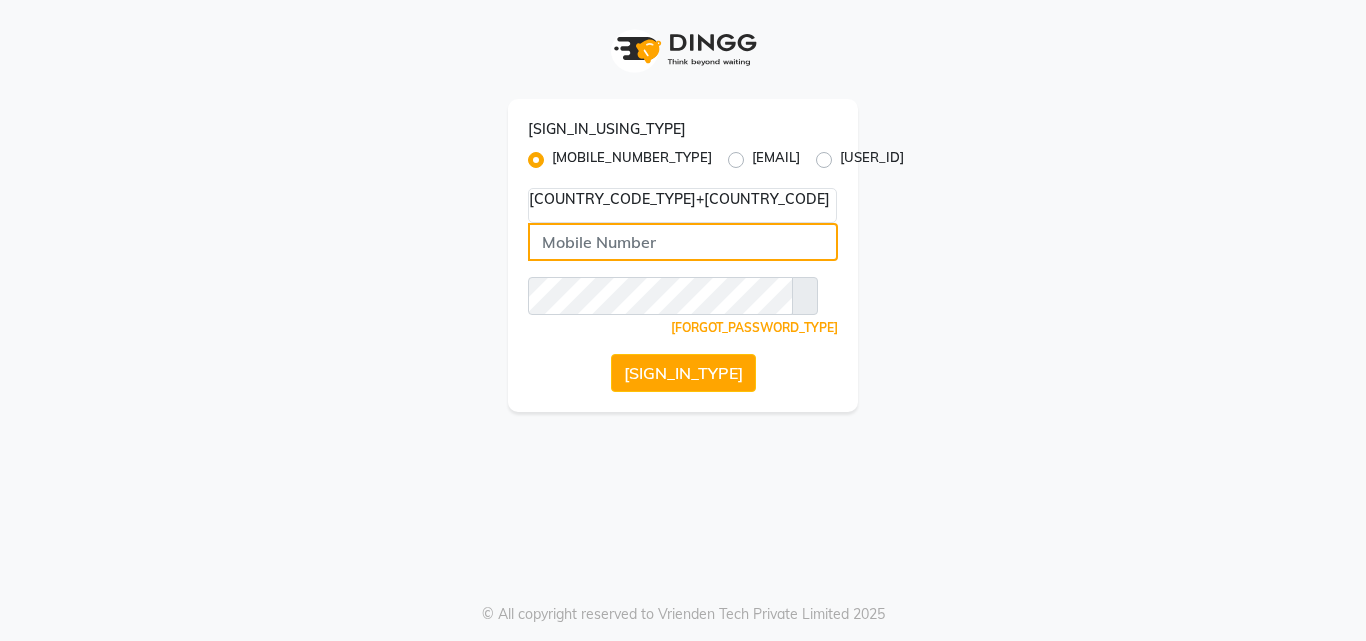 click at bounding box center [683, 242] 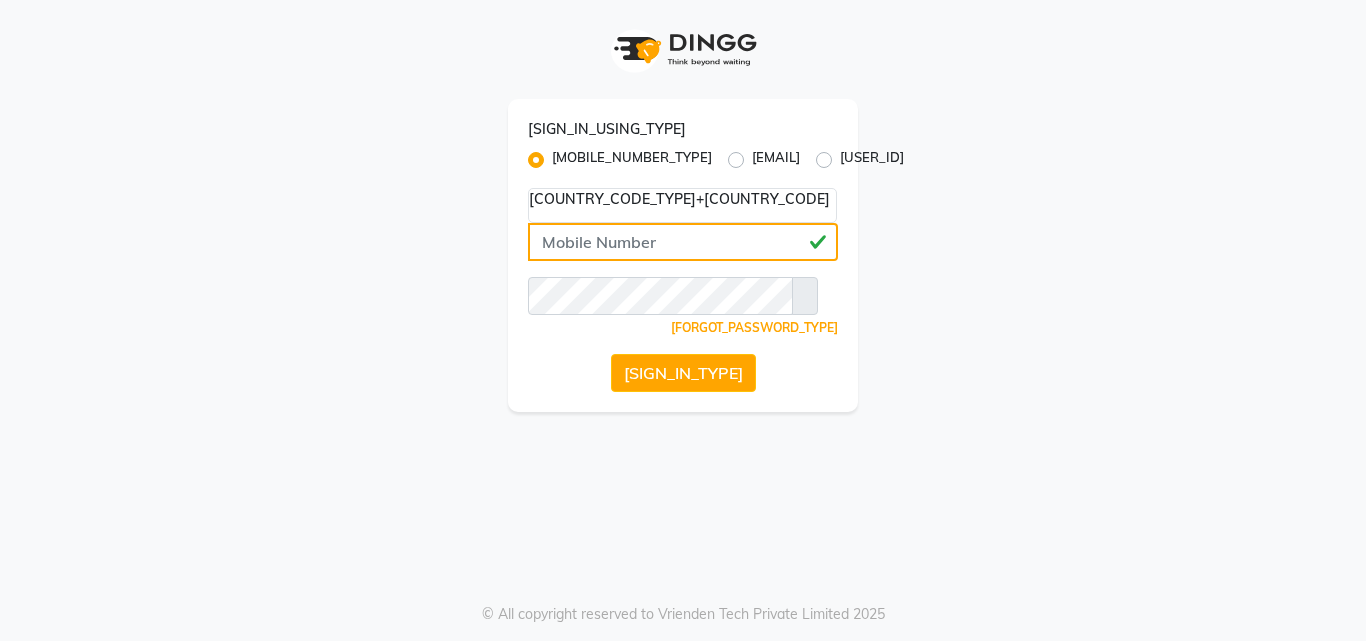 click on "8437870999" at bounding box center (683, 242) 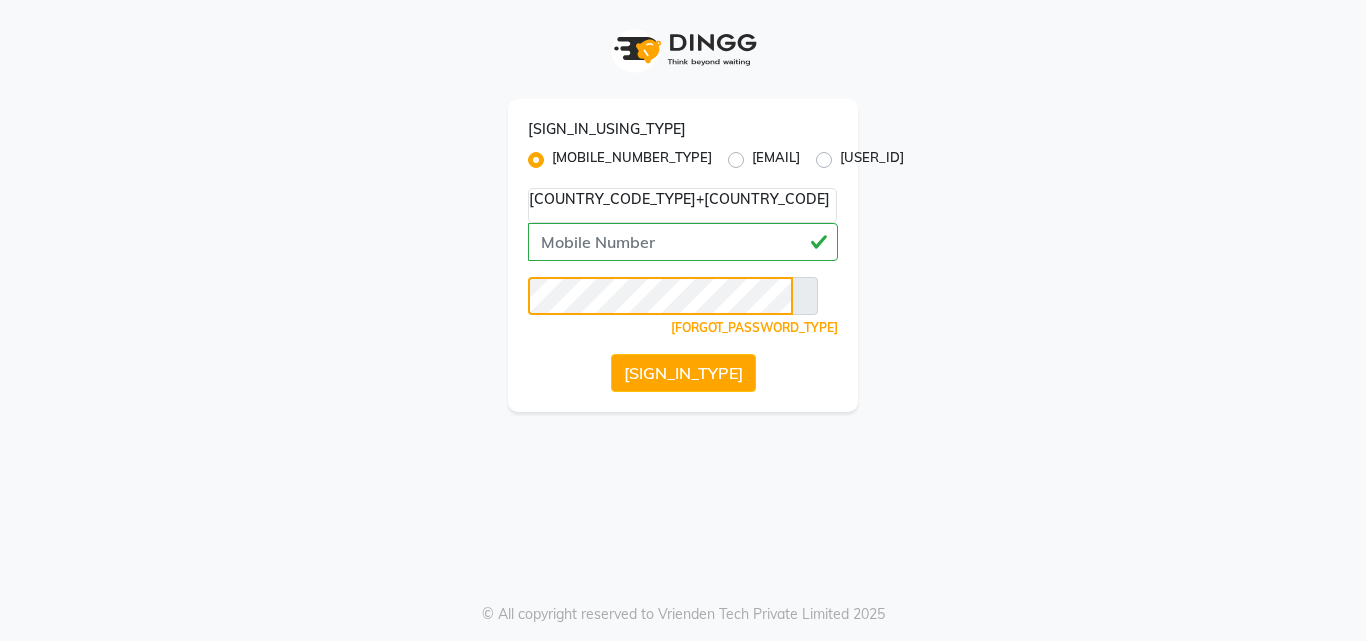 click on "Sign In" at bounding box center (683, 373) 